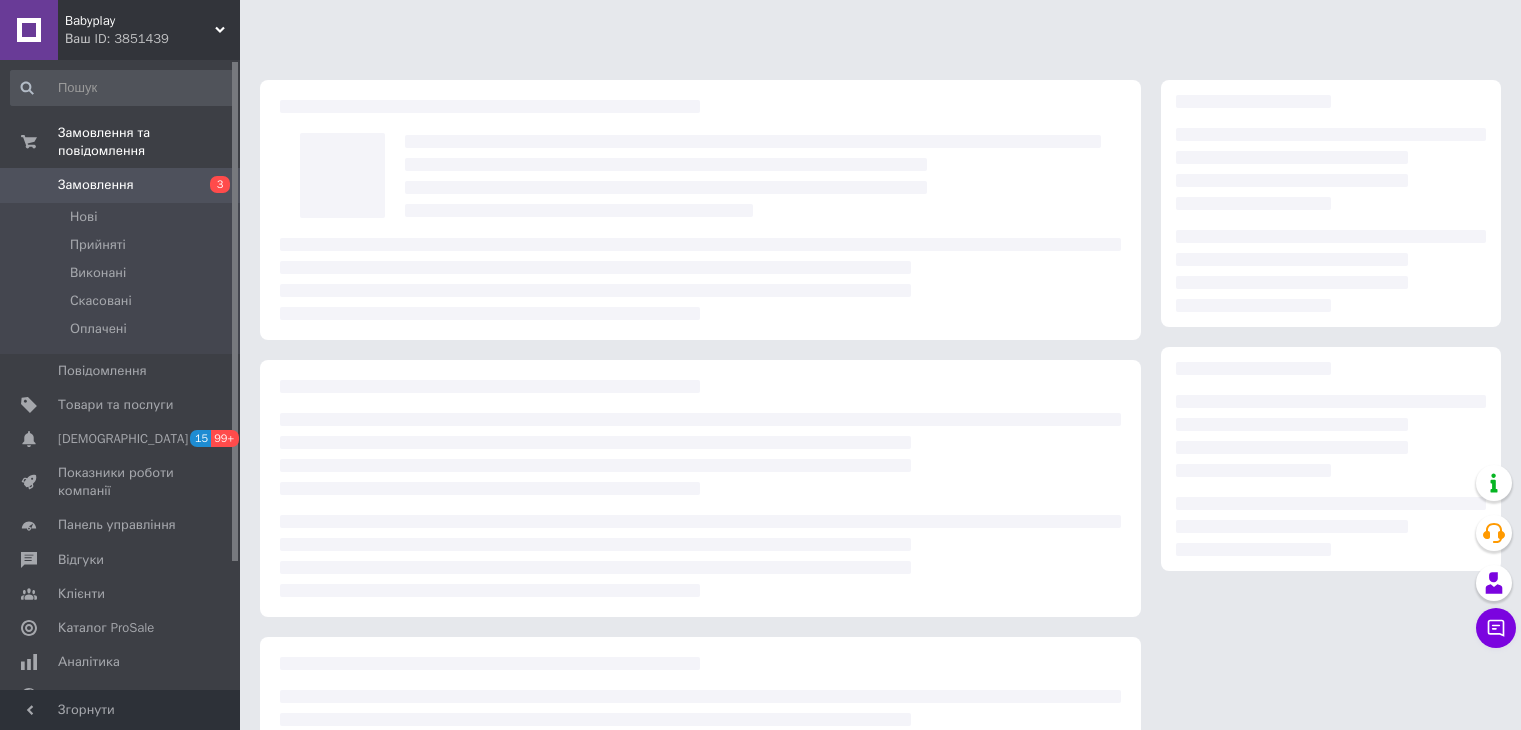 scroll, scrollTop: 0, scrollLeft: 0, axis: both 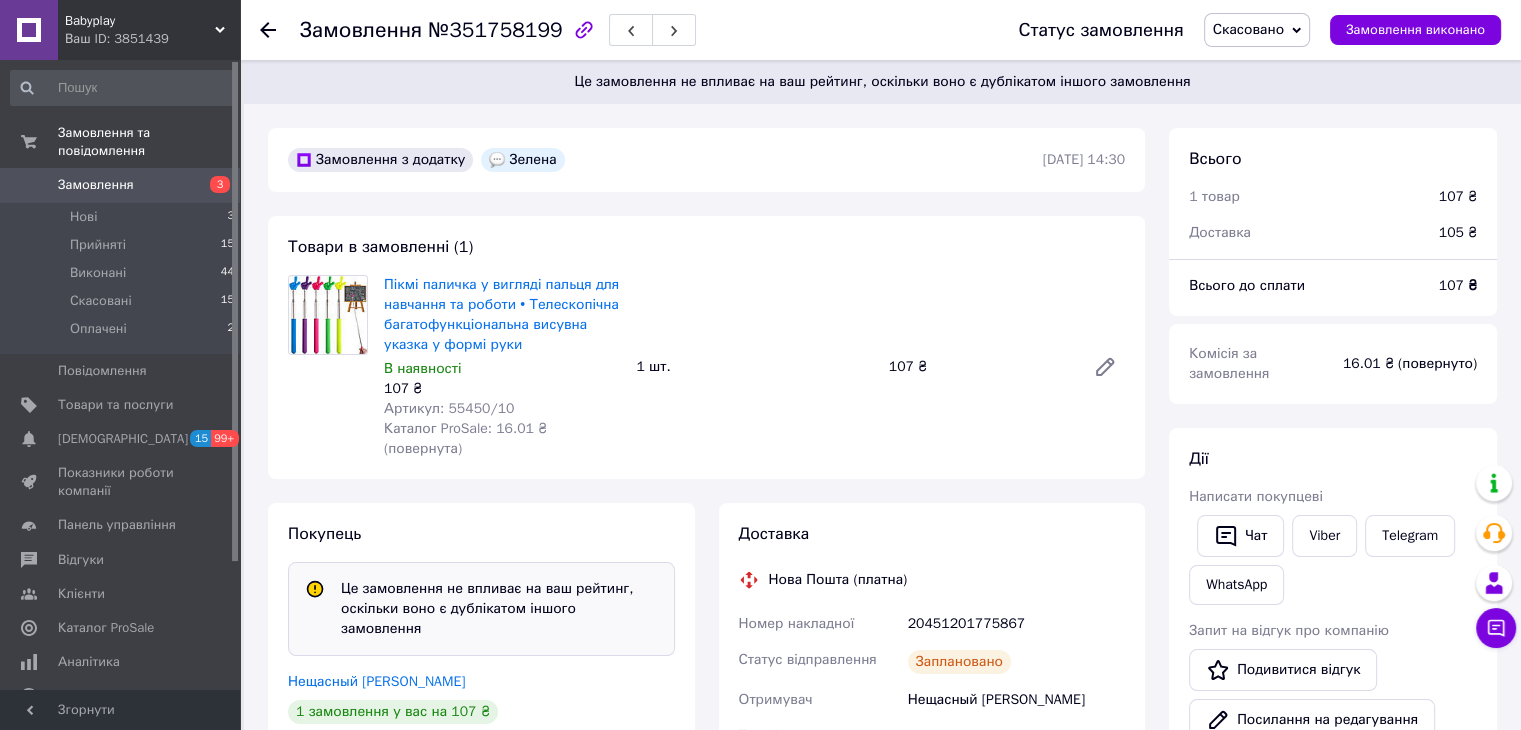 click at bounding box center (328, 315) 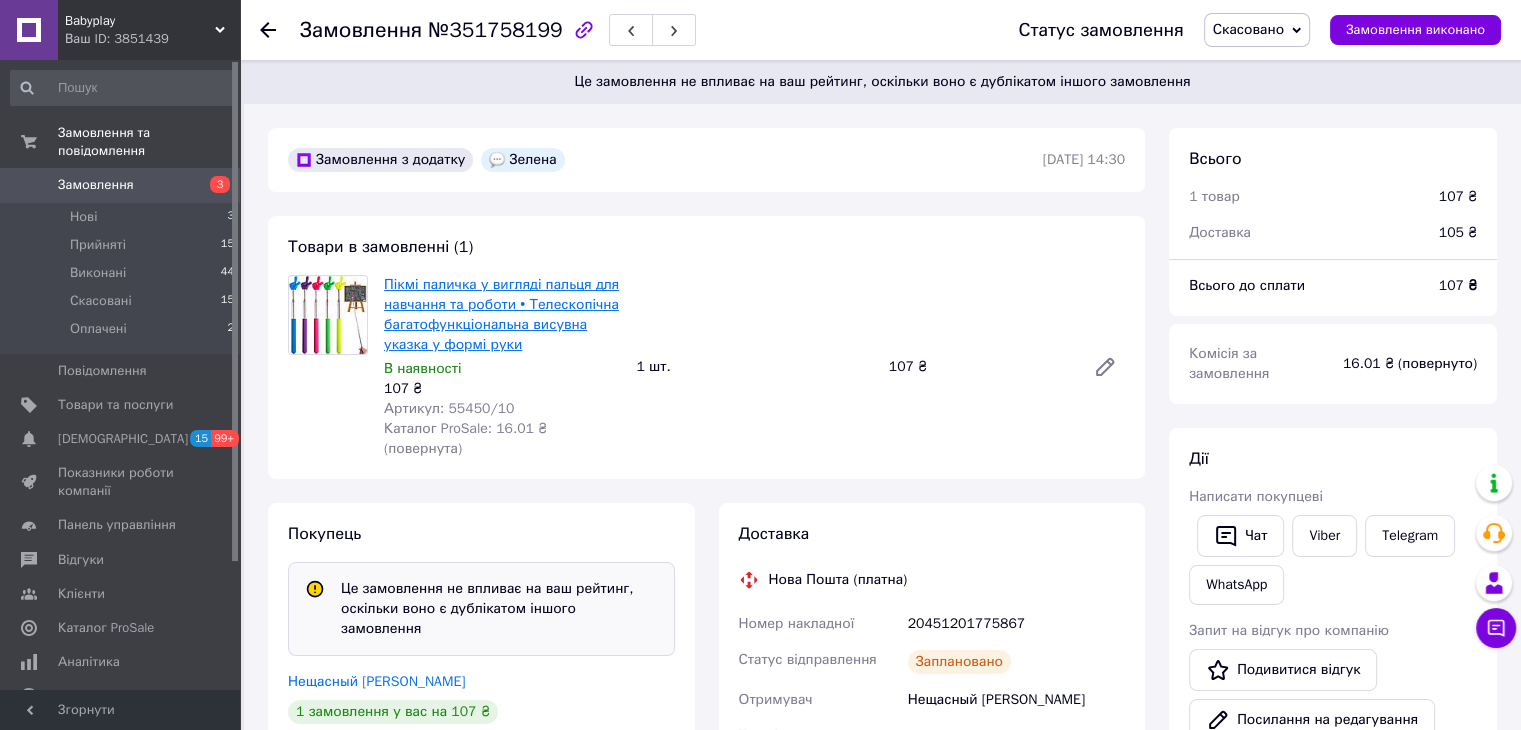 click on "Пікмі паличка у вигляді пальця для навчання та роботи • Телескопічна багатофункціональна висувна указка у формі руки" at bounding box center [501, 314] 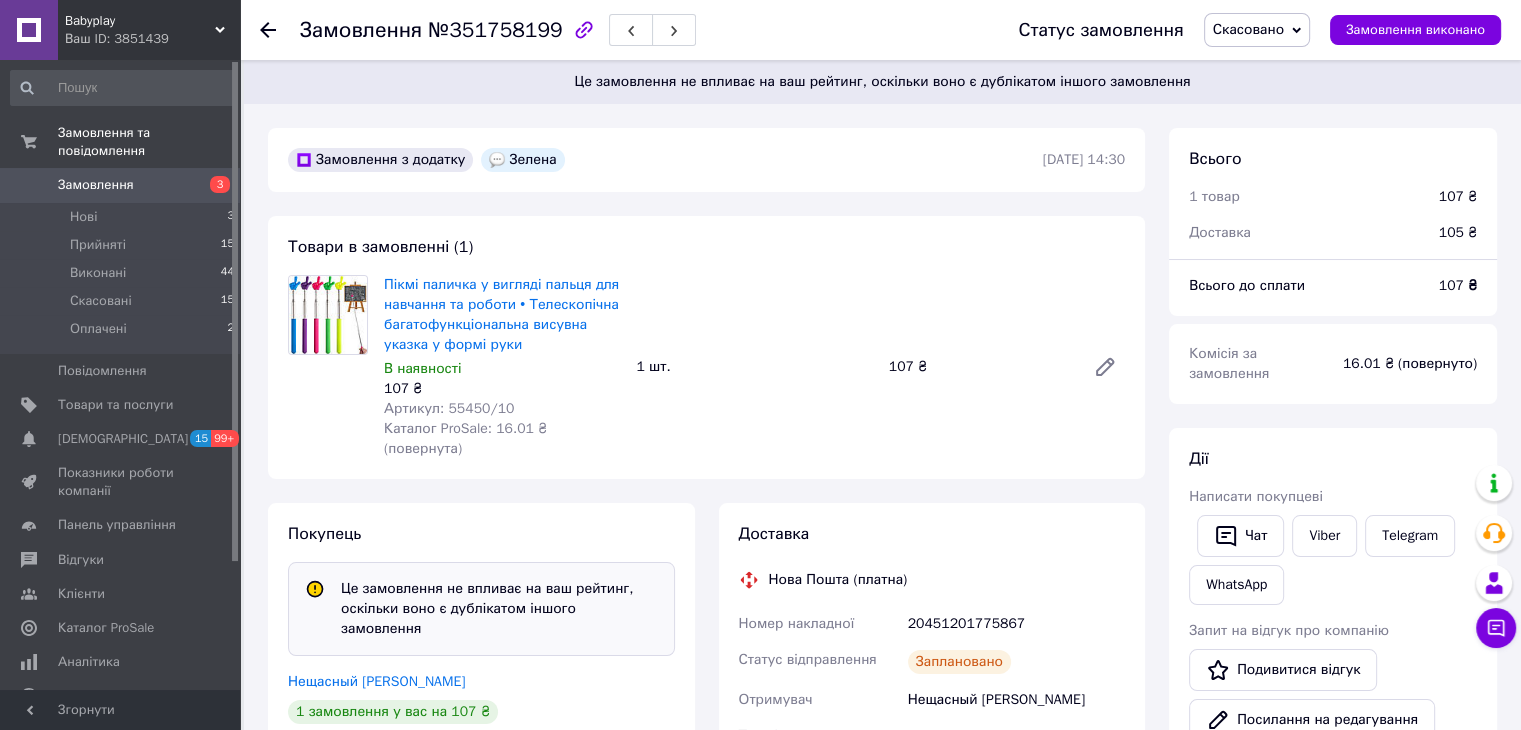 click at bounding box center (280, 30) 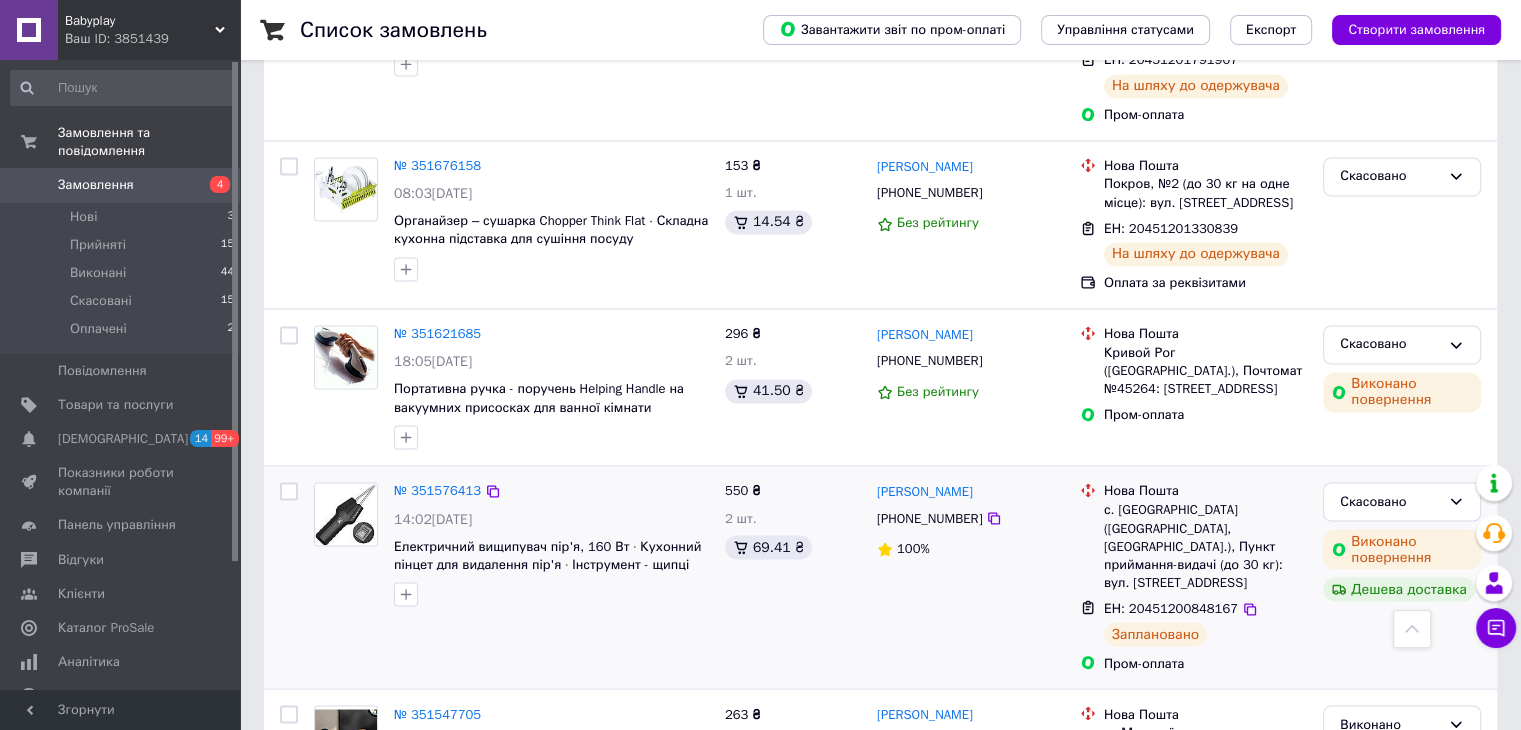 scroll, scrollTop: 3338, scrollLeft: 0, axis: vertical 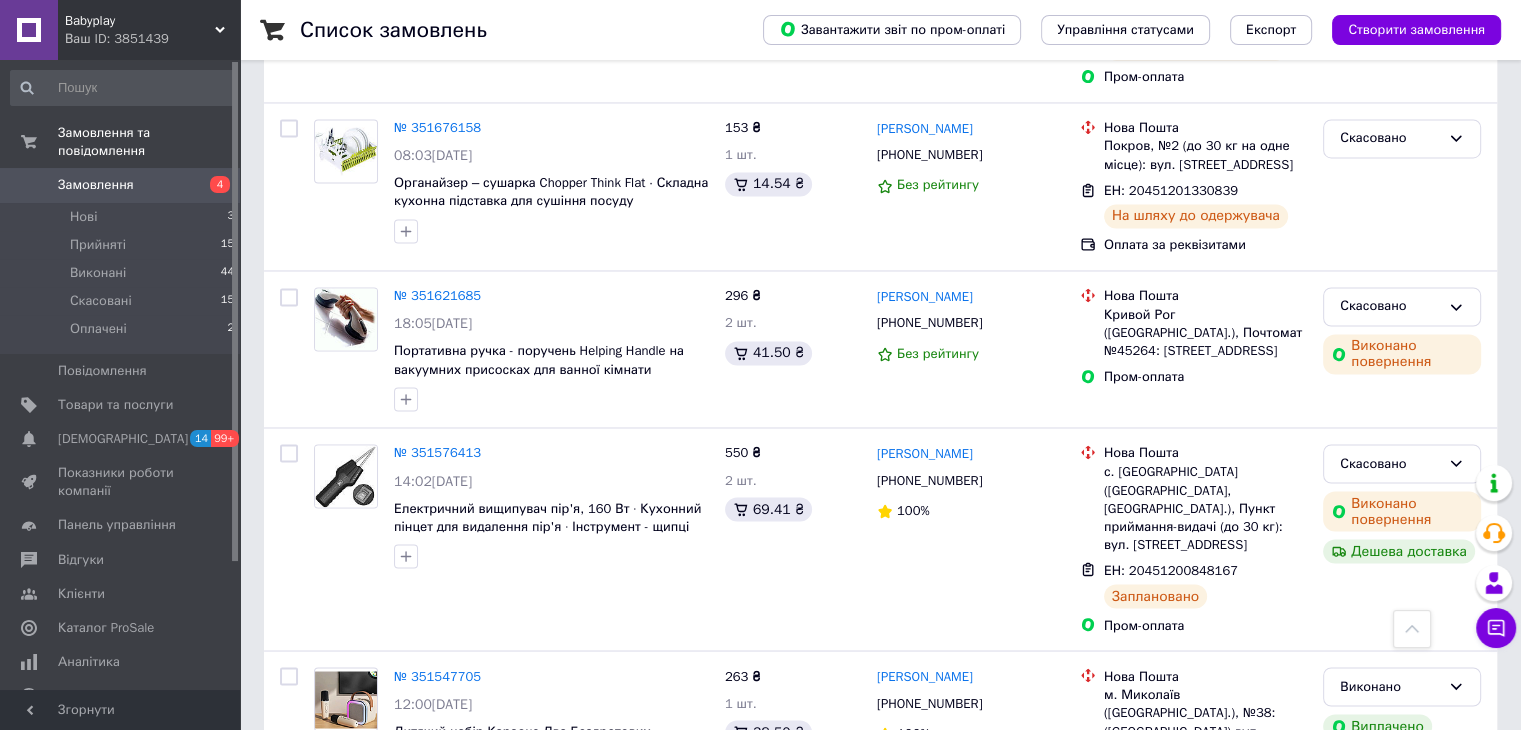 click on "2" at bounding box center (327, 900) 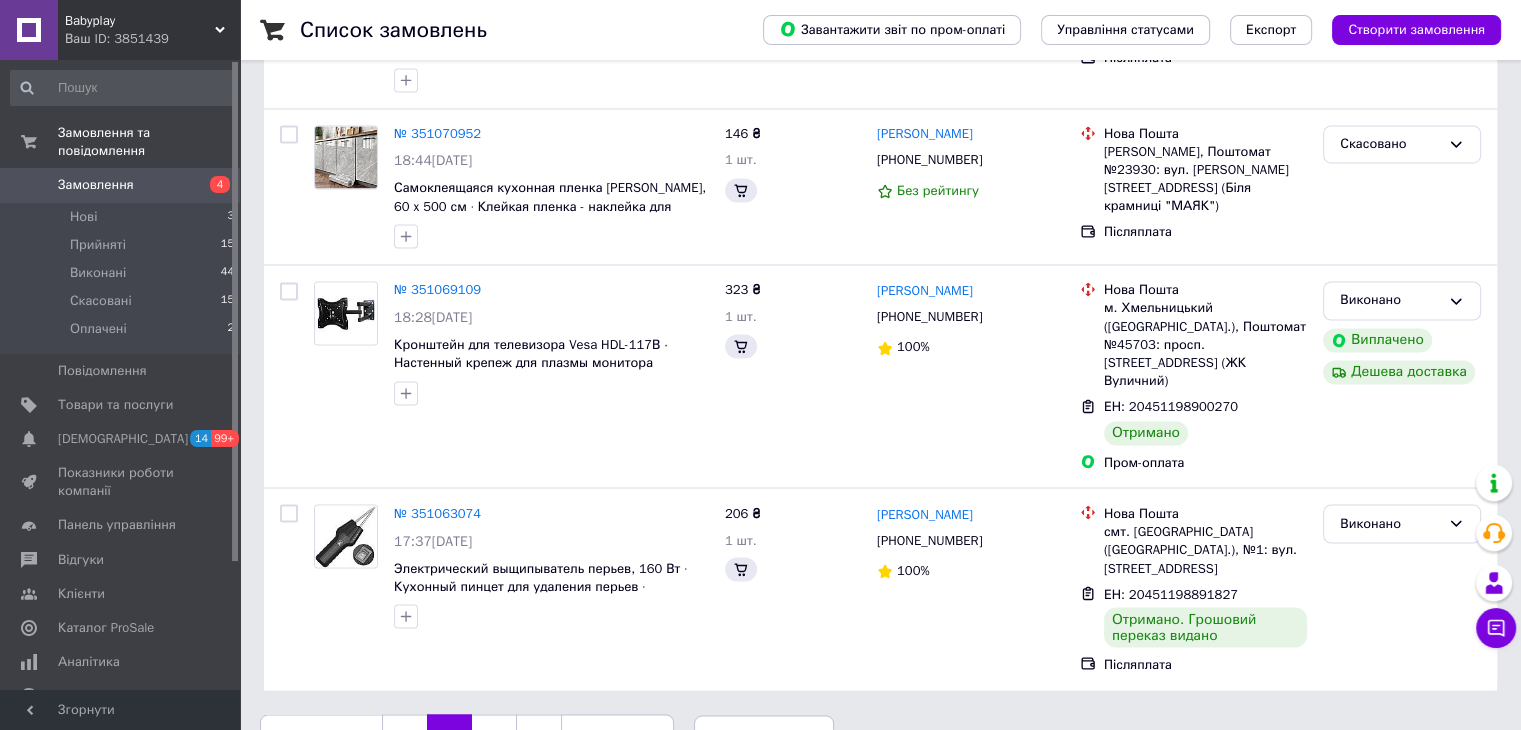 scroll, scrollTop: 0, scrollLeft: 0, axis: both 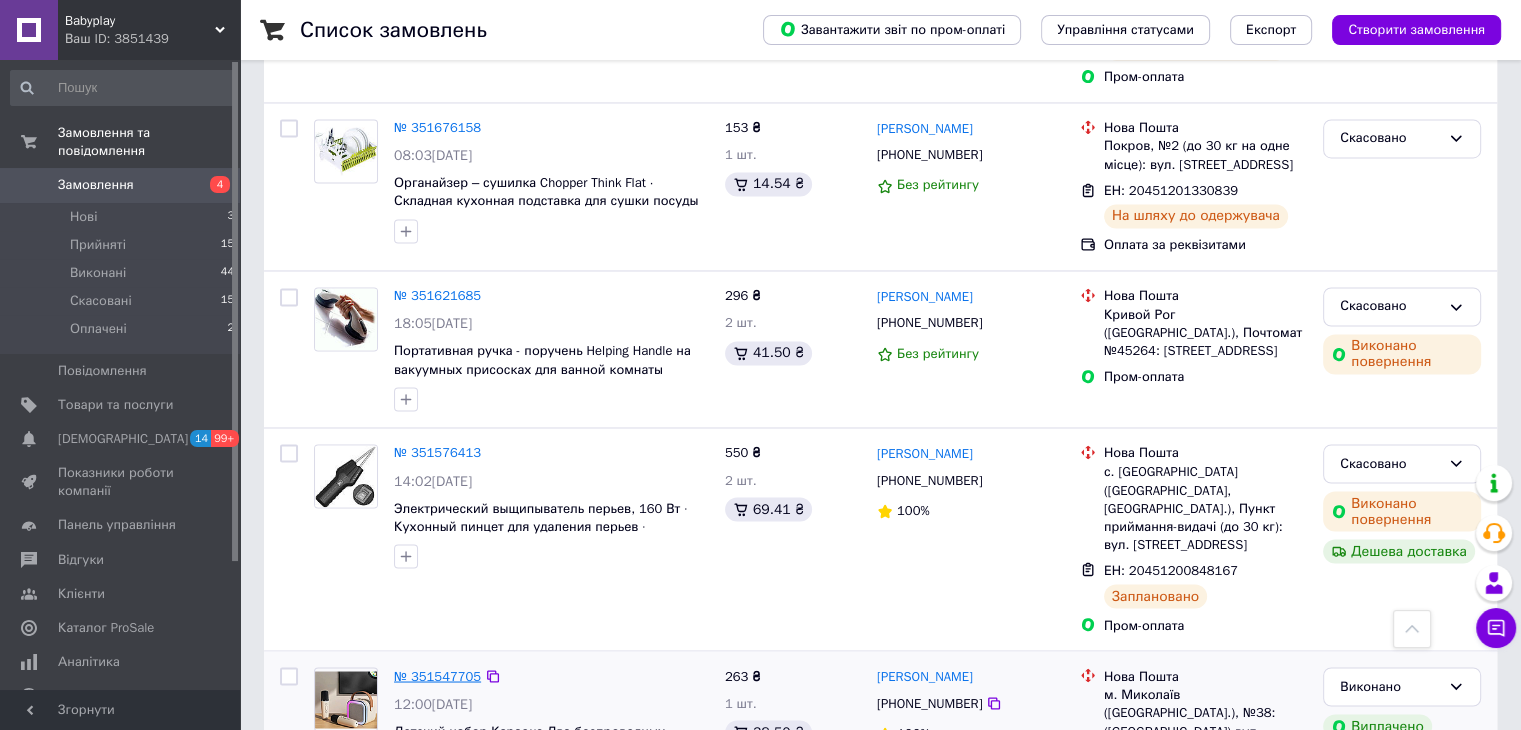 click on "№ 351547705" at bounding box center (437, 675) 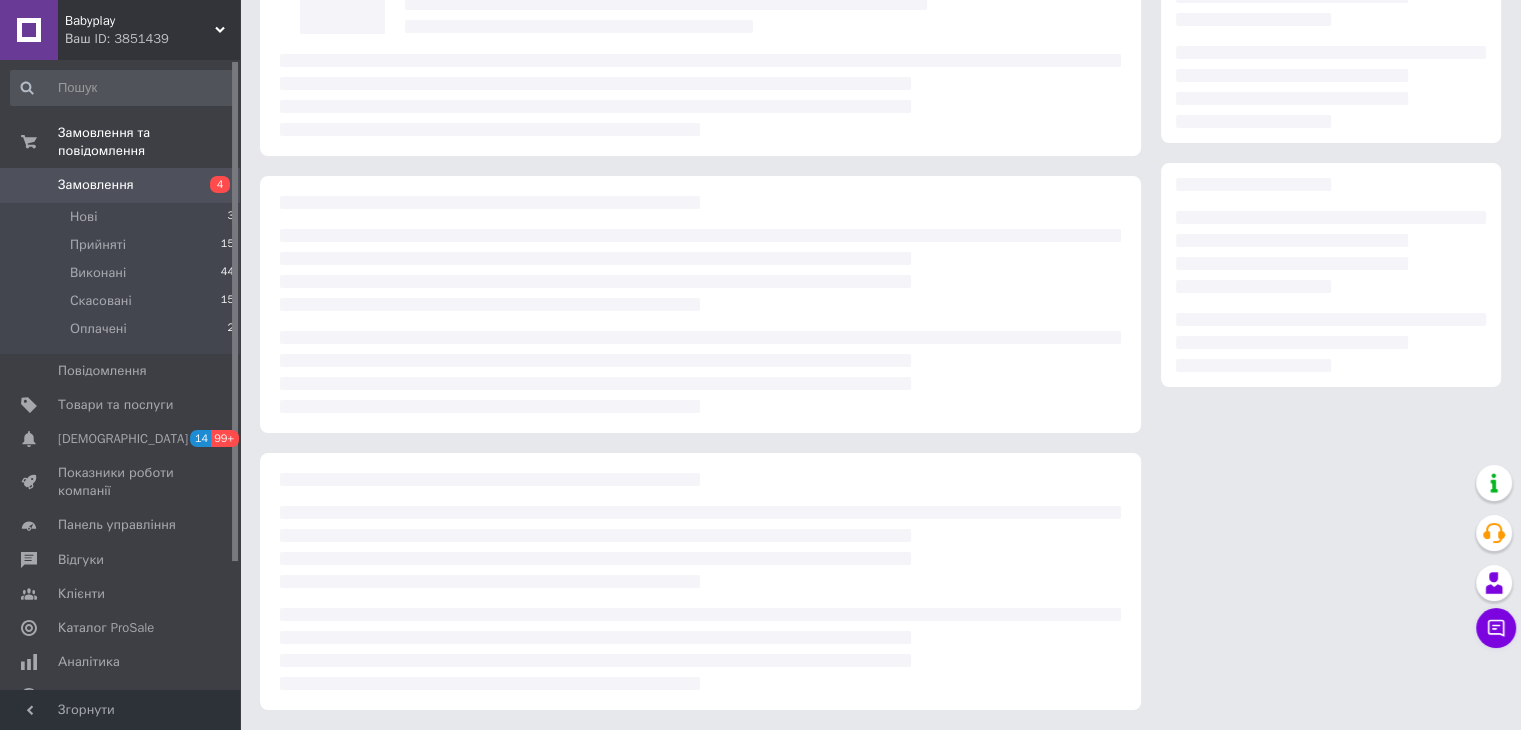 scroll, scrollTop: 0, scrollLeft: 0, axis: both 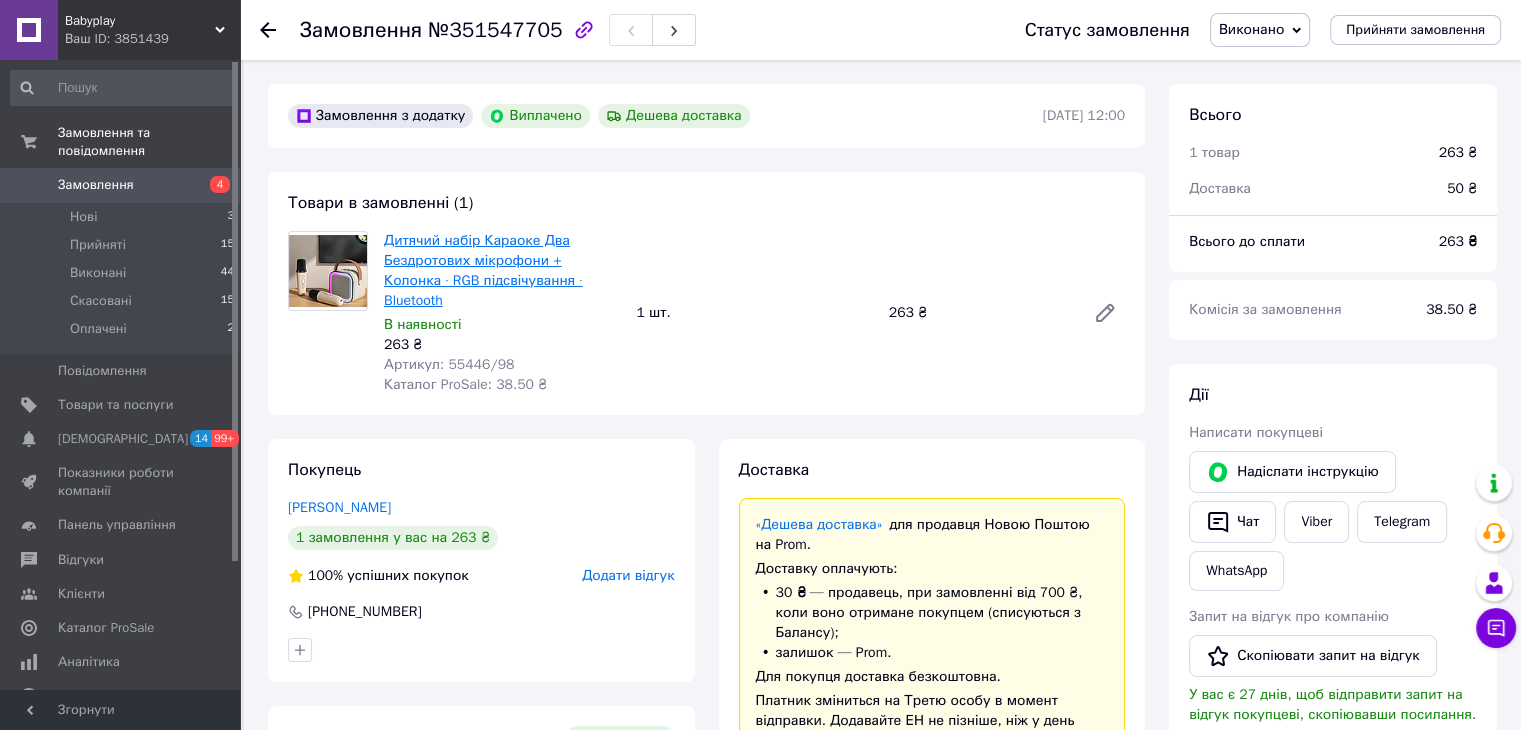 click on "Дитячий набір Караоке Два Бездротових мікрофони + Колонка · RGB підсвічування · Bluetooth" at bounding box center (483, 270) 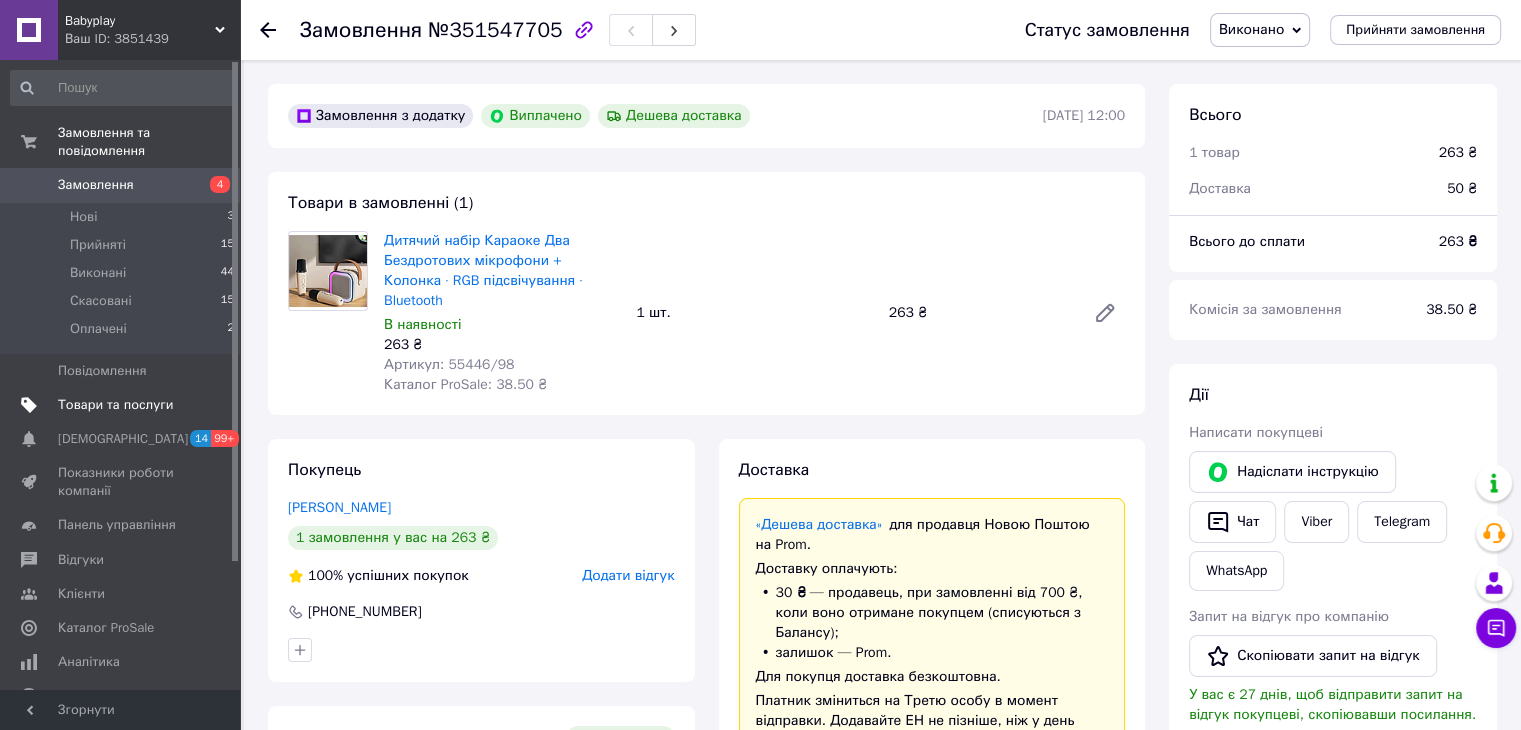 click on "Товари та послуги" at bounding box center [115, 405] 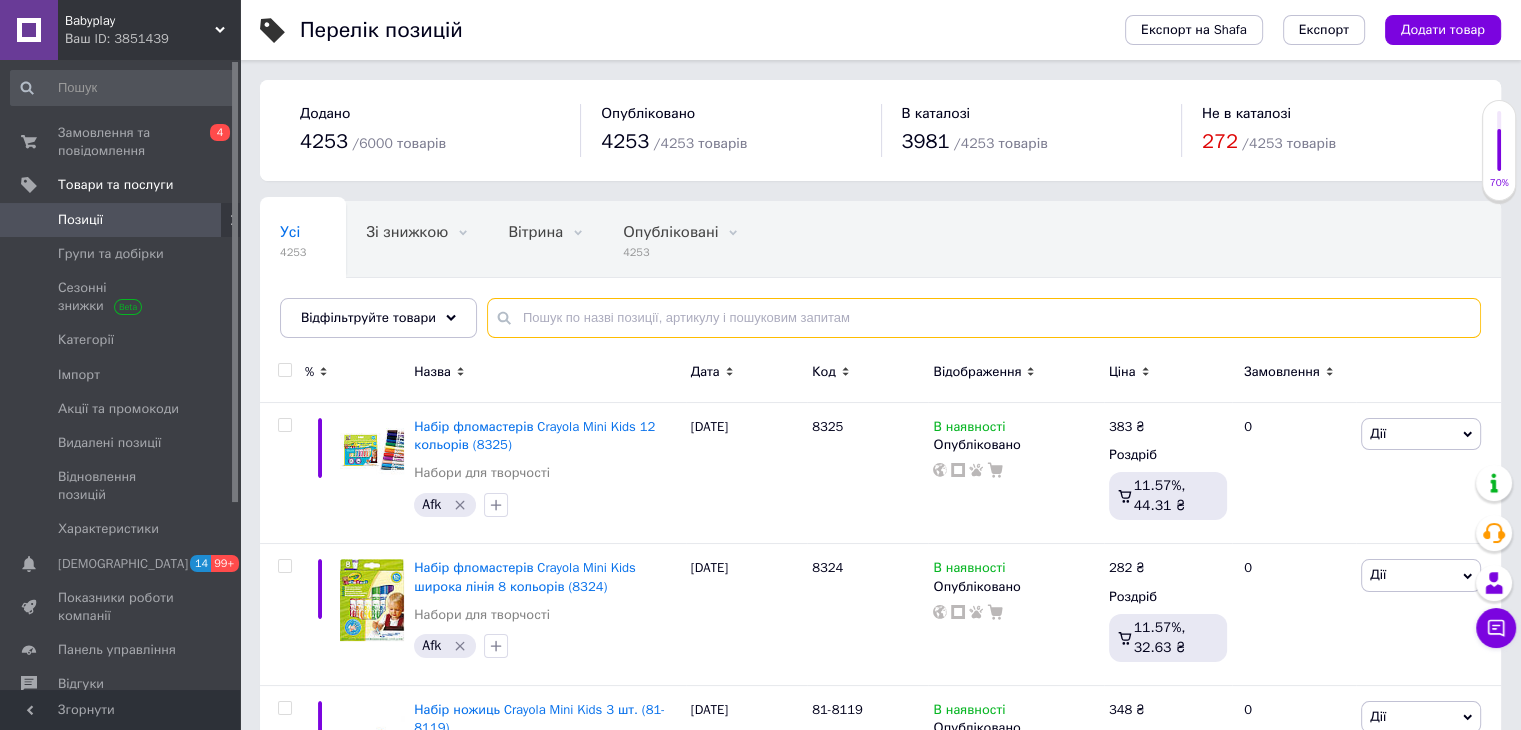 click at bounding box center (984, 318) 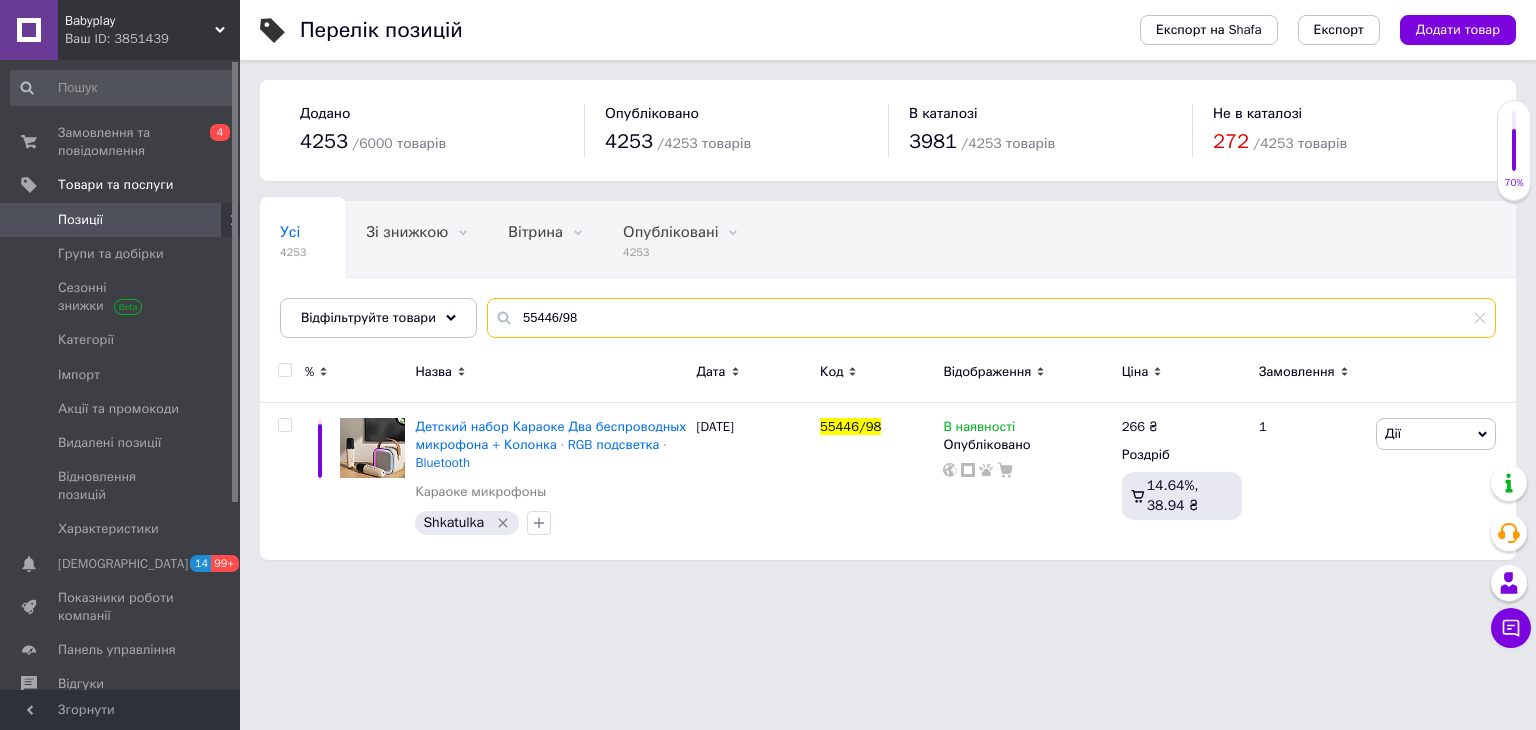 type on "55446/98" 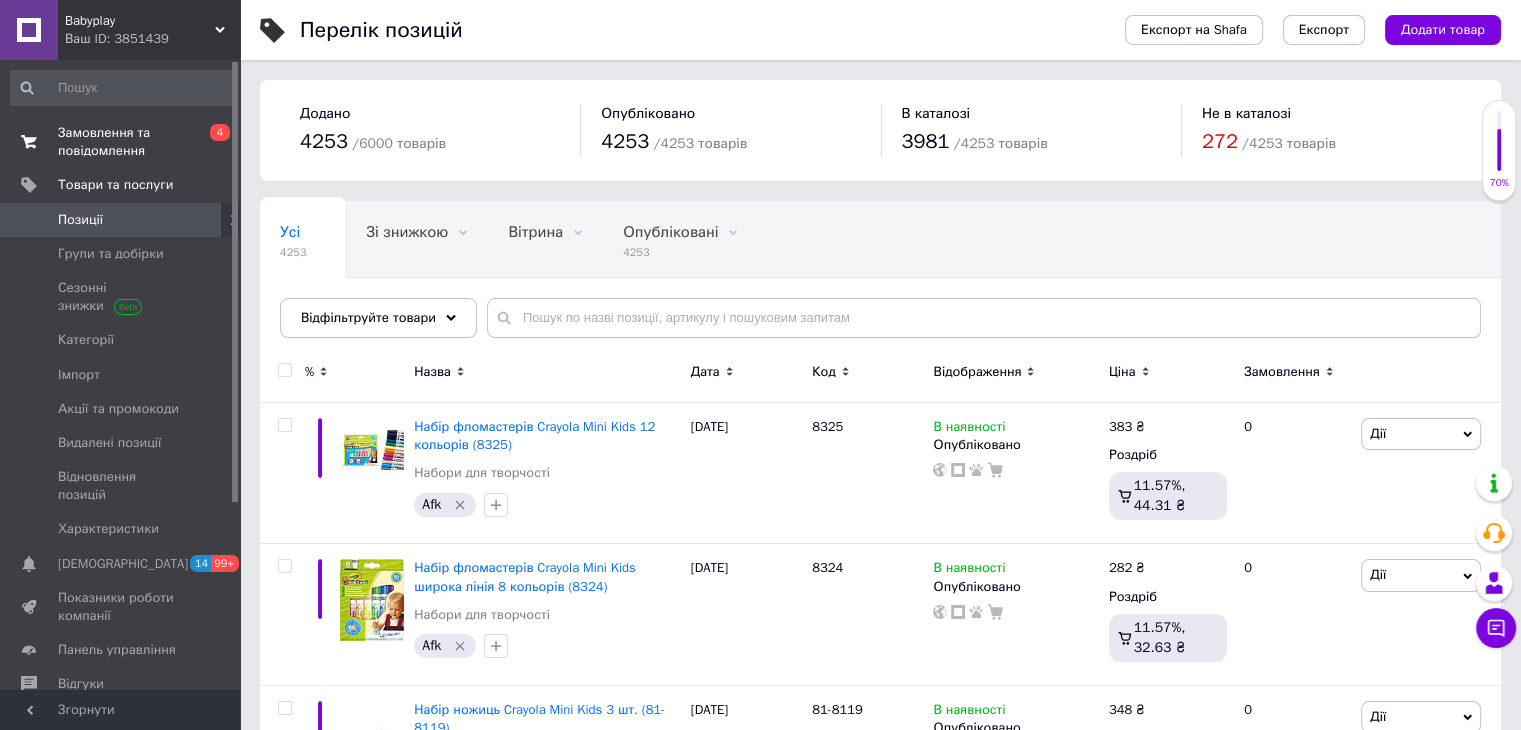 click on "Замовлення та повідомлення" at bounding box center (121, 142) 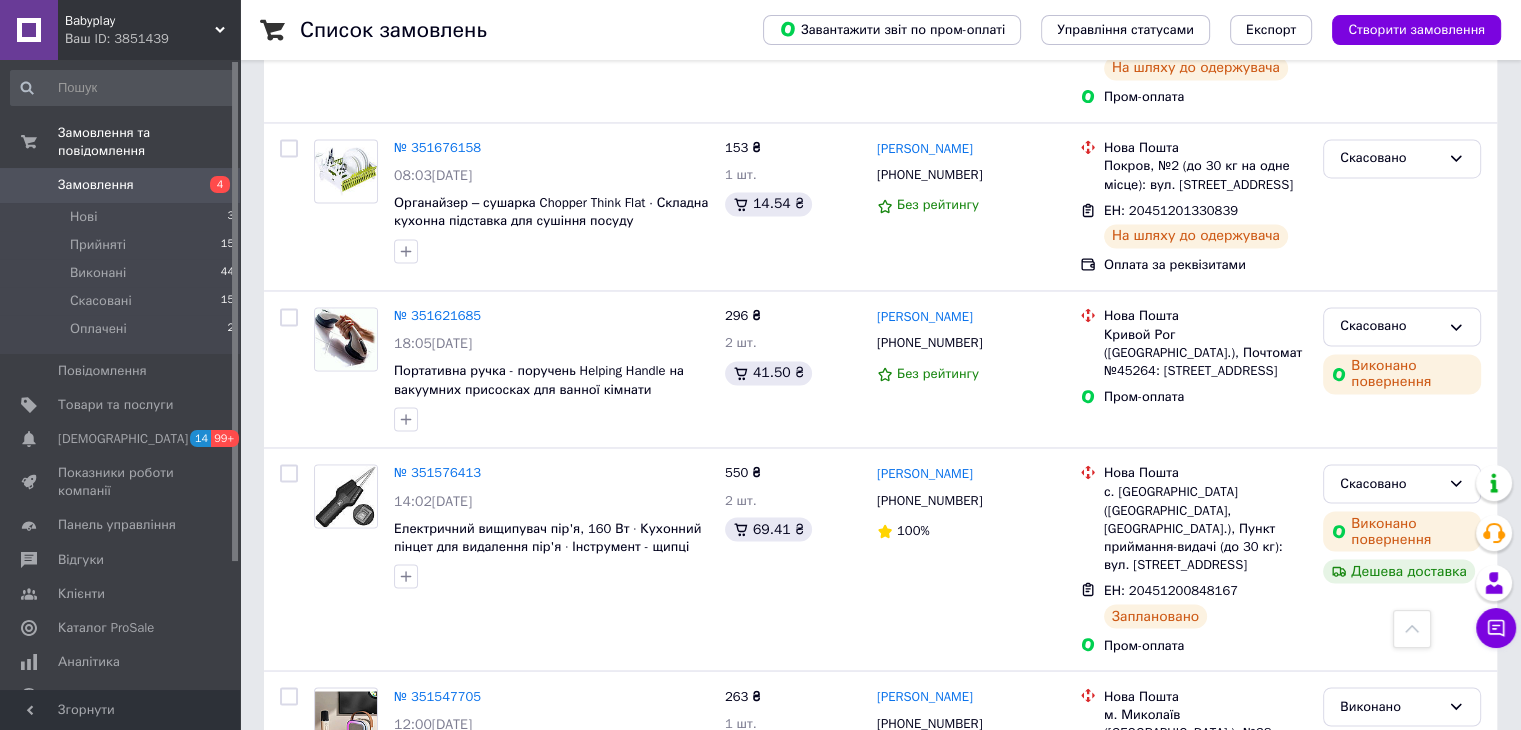 scroll, scrollTop: 3338, scrollLeft: 0, axis: vertical 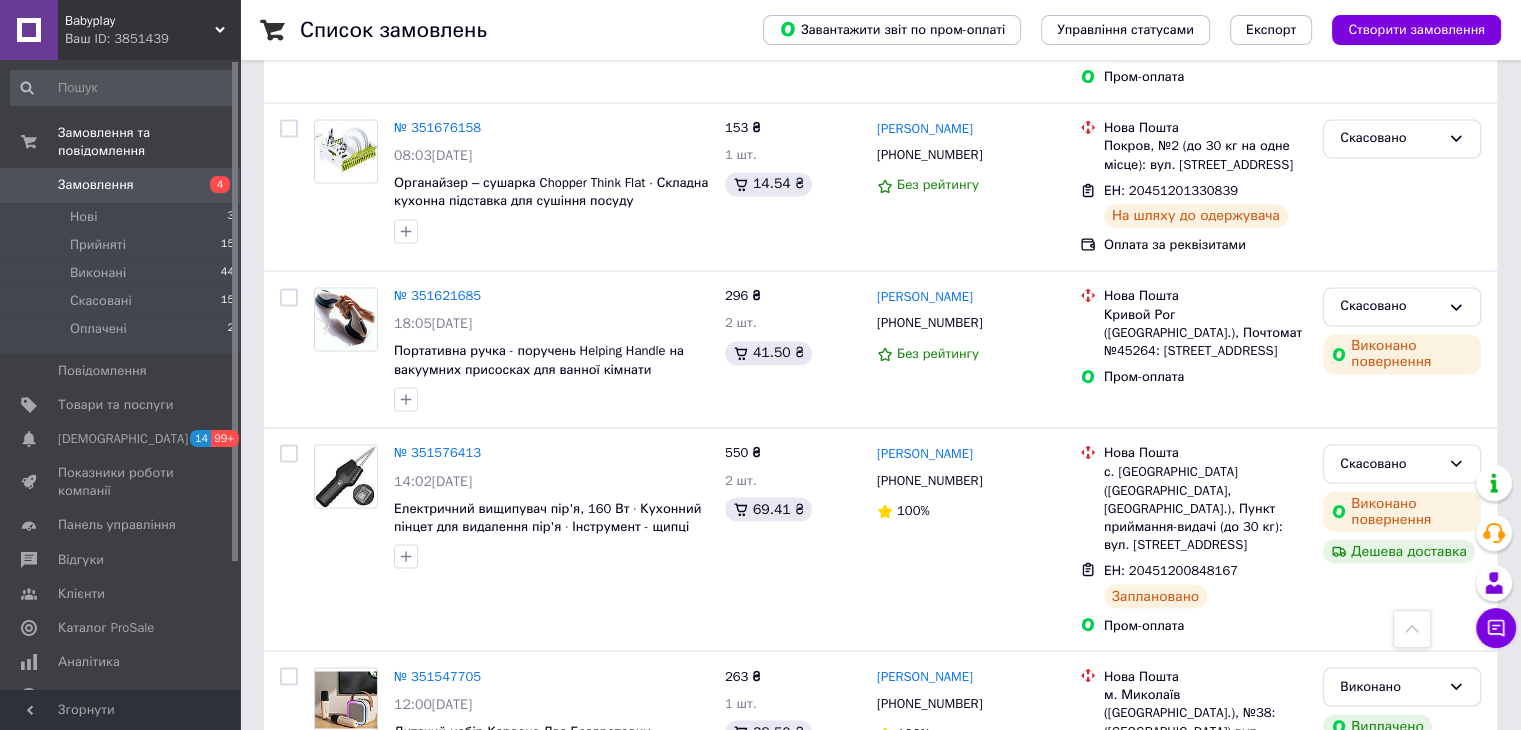 click on "Список замовлень   Завантажити звіт по пром-оплаті Управління статусами Експорт Створити замовлення Фільтри Збережені фільтри: Усі (79) Замовлення Cума Покупець Доставка та оплата Статус Згенеруйте або додайте ЕН у замовлення, щоб отримати оплату № 352016066 08:32, 10.07.2025 Стул фото 2 снизу  Розкладний стільчик-крісло для кемпінгу з підлокітниками • Складаний стілець для пікніка 52×46×74 см 540 ₴ 1 шт. 52.49 ₴ Лариса Жорова +380664474621 100% Нова Пошта пгт. Лимановка (Харьковская обл., Лозовский р-н.), Пункт приема-выдачи (до 15 кг.): ул. Мира 35/1 Додати ЕН Пром-оплата Оплачено № 351981195" at bounding box center (880, -1199) 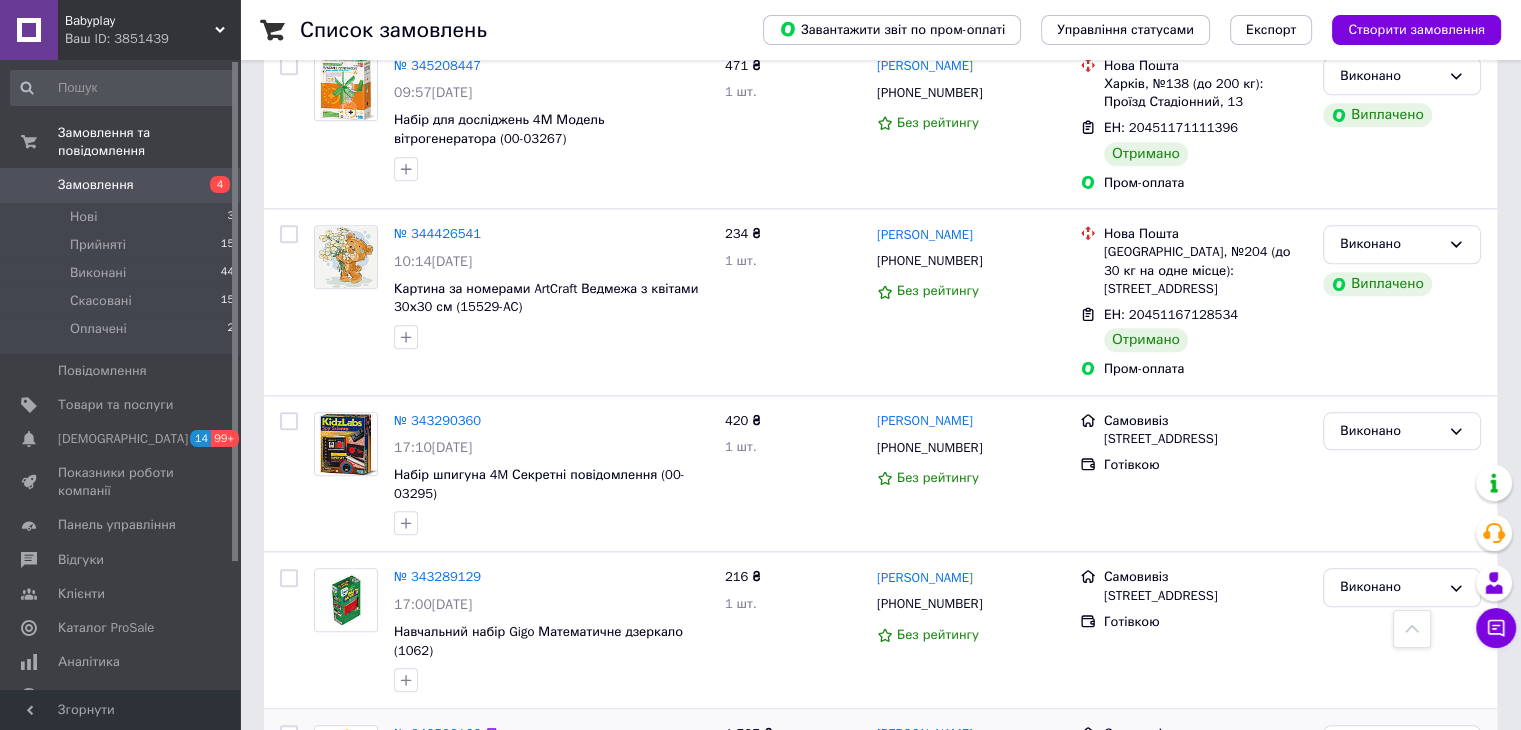 scroll, scrollTop: 1938, scrollLeft: 0, axis: vertical 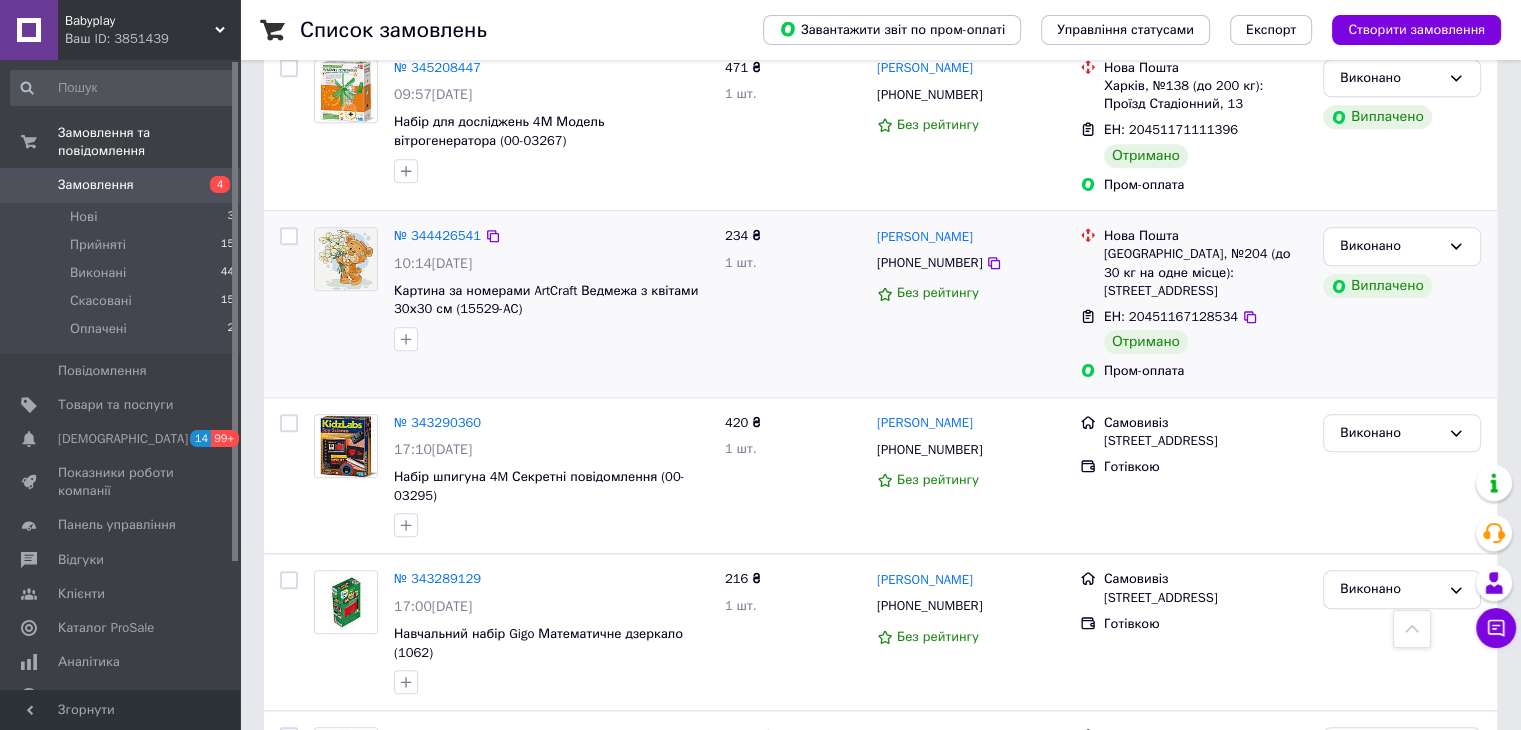 click on "№ 344426541 10:14, 19.05.2025 Картина за номерами ArtCraft Ведмежа з квітами 30х30 см (15529-AC)" at bounding box center [551, 289] 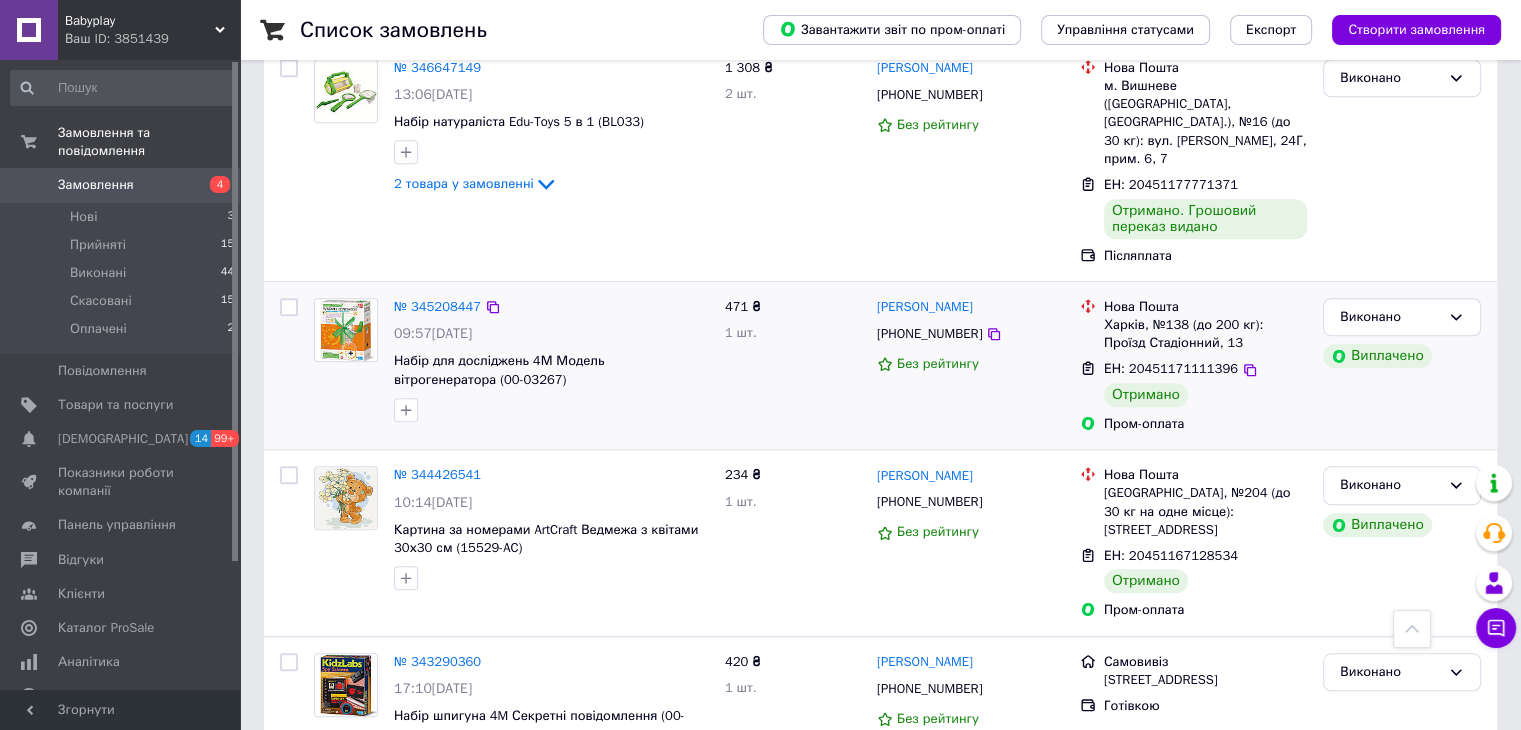 scroll, scrollTop: 1688, scrollLeft: 0, axis: vertical 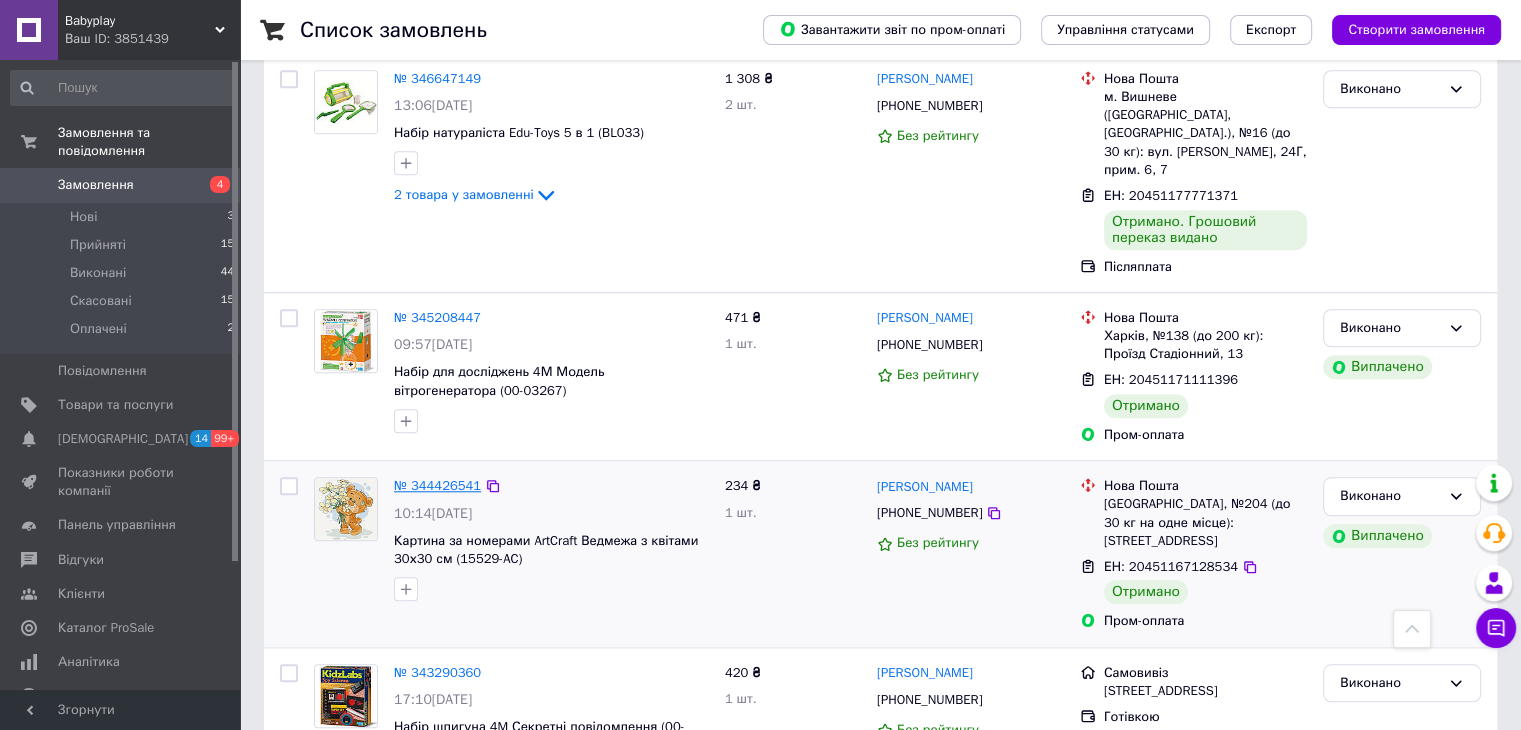 click on "№ 344426541" at bounding box center (437, 485) 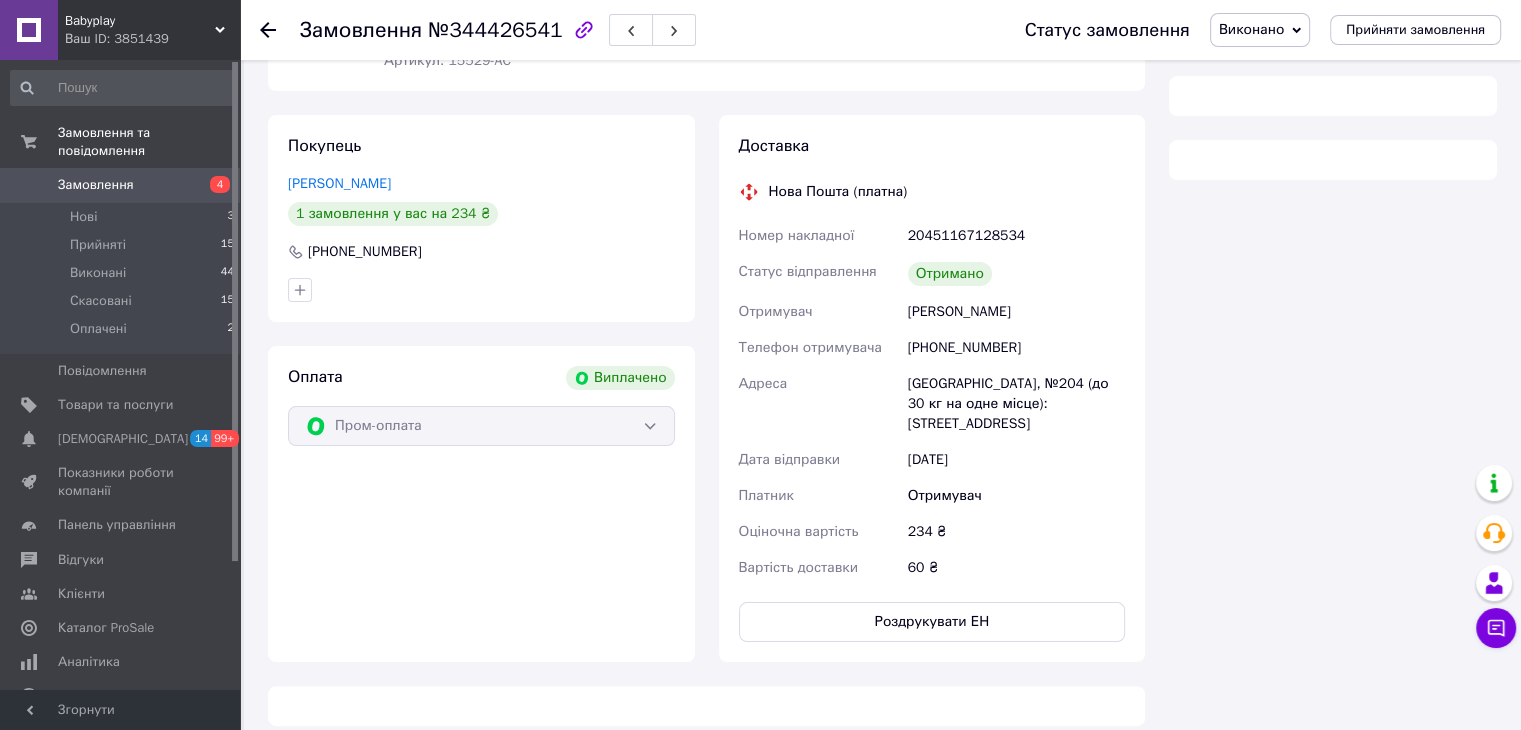 scroll, scrollTop: 923, scrollLeft: 0, axis: vertical 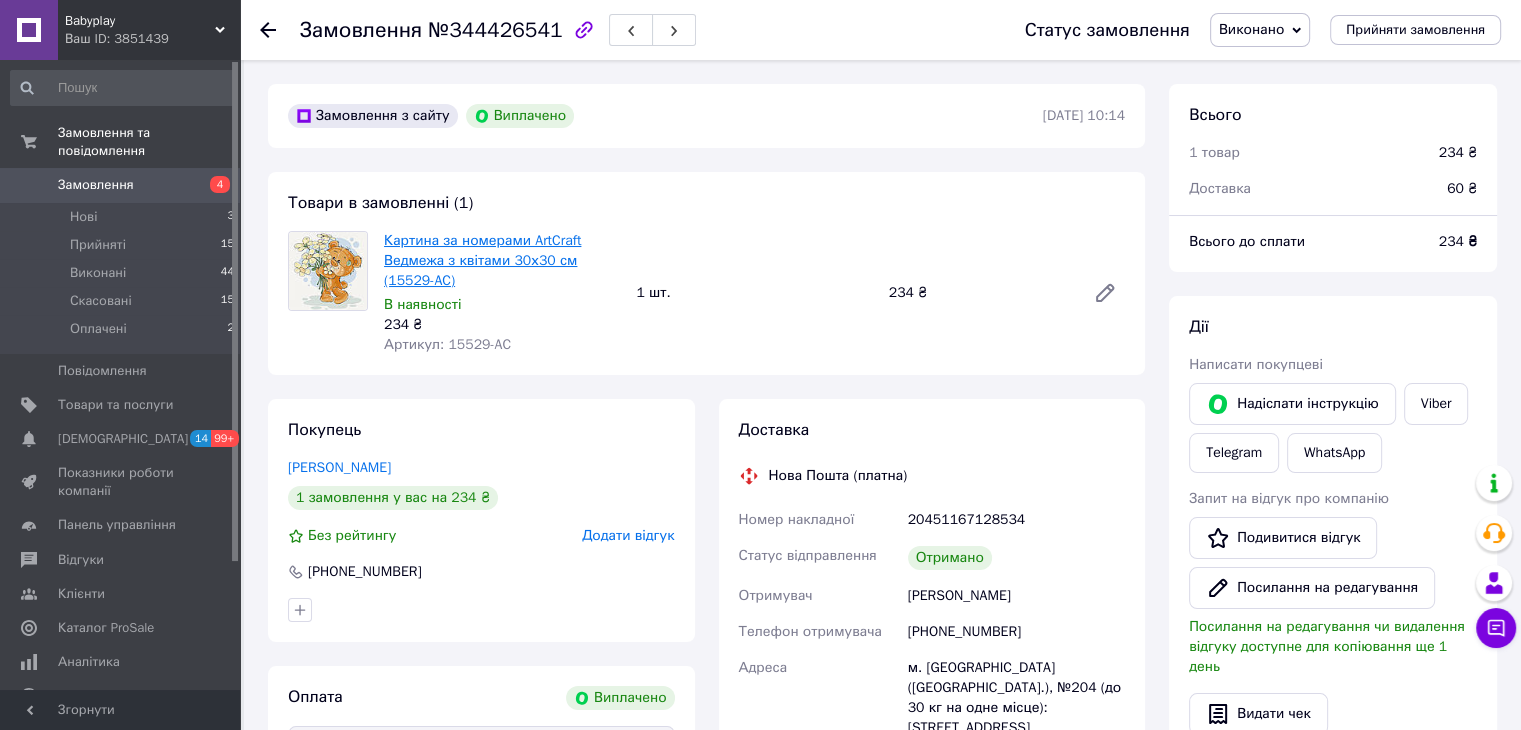 click on "Картина за номерами ArtCraft Ведмежа з квітами 30х30 см (15529-AC)" at bounding box center [482, 260] 